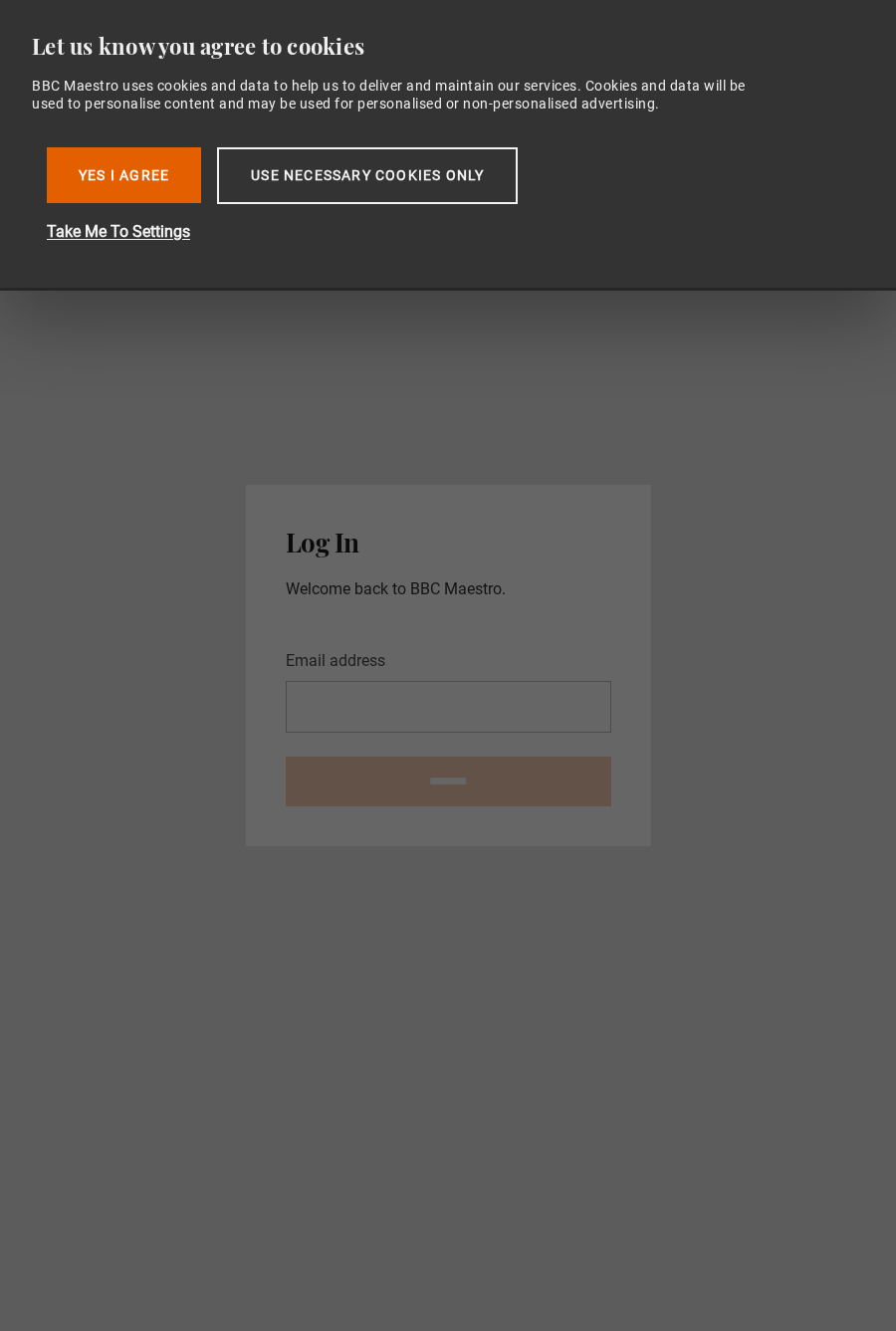 scroll, scrollTop: 0, scrollLeft: 0, axis: both 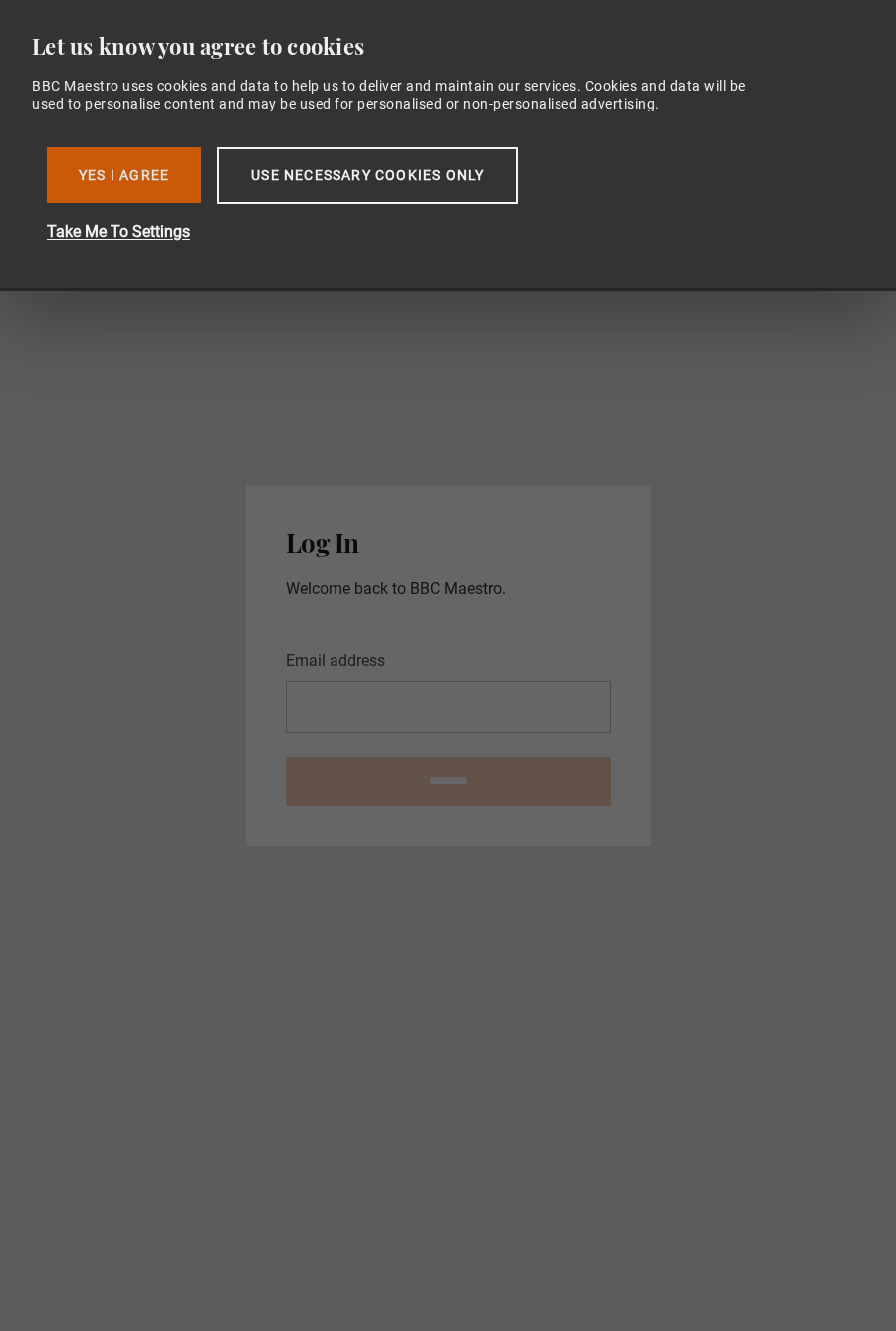 click on "Yes I Agree" at bounding box center (123, 175) 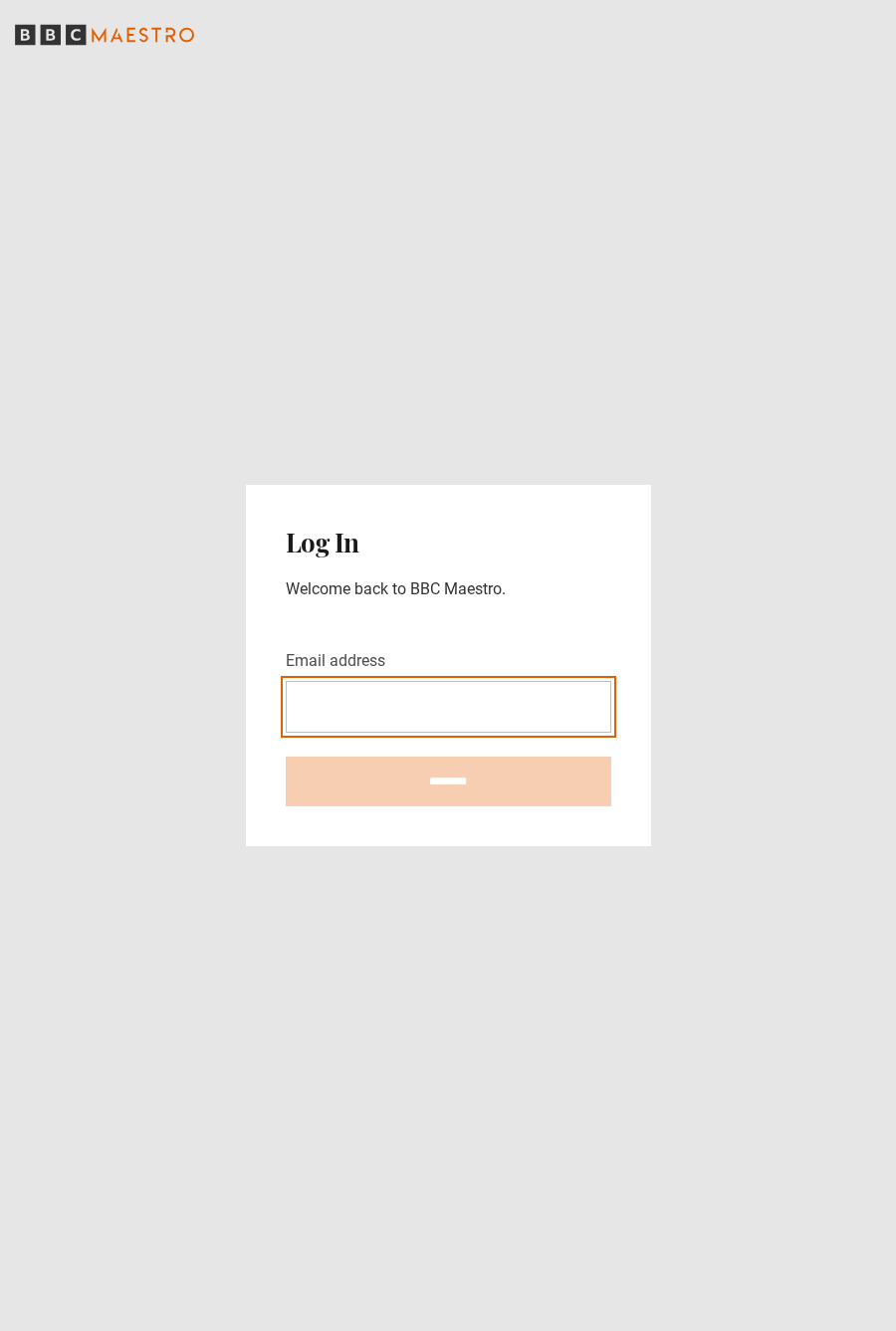 type on "**********" 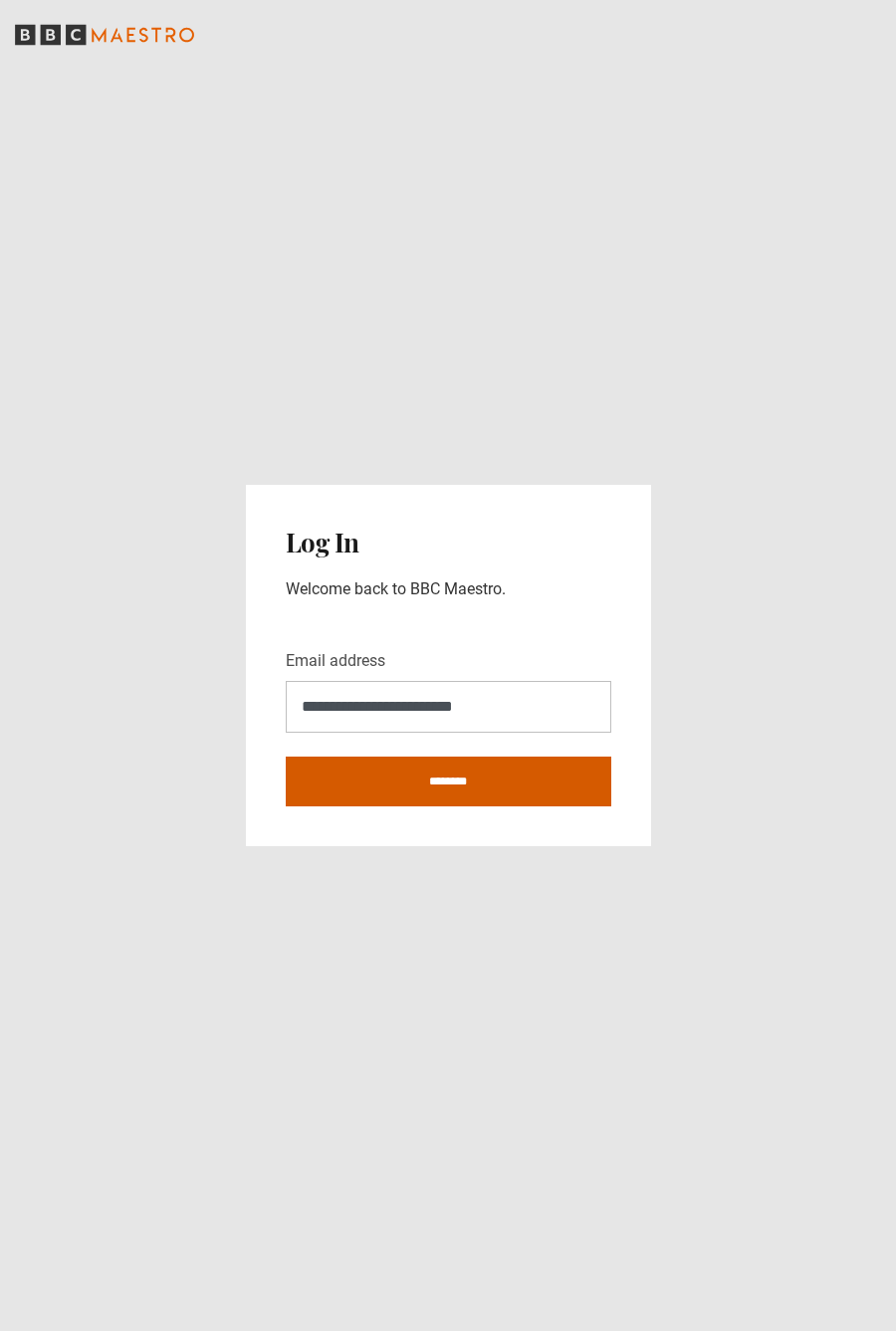 click on "********" at bounding box center (448, 781) 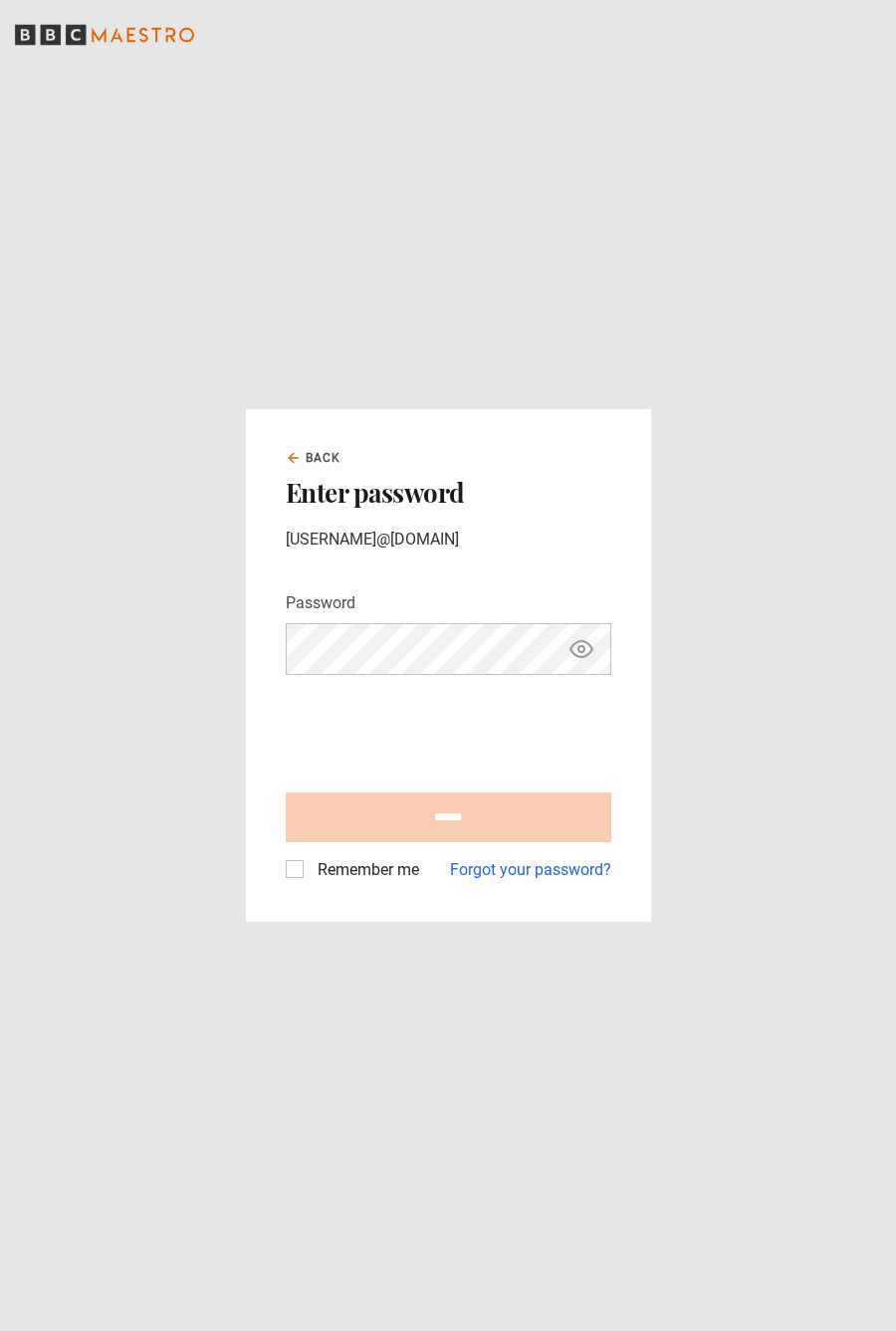 scroll, scrollTop: 0, scrollLeft: 0, axis: both 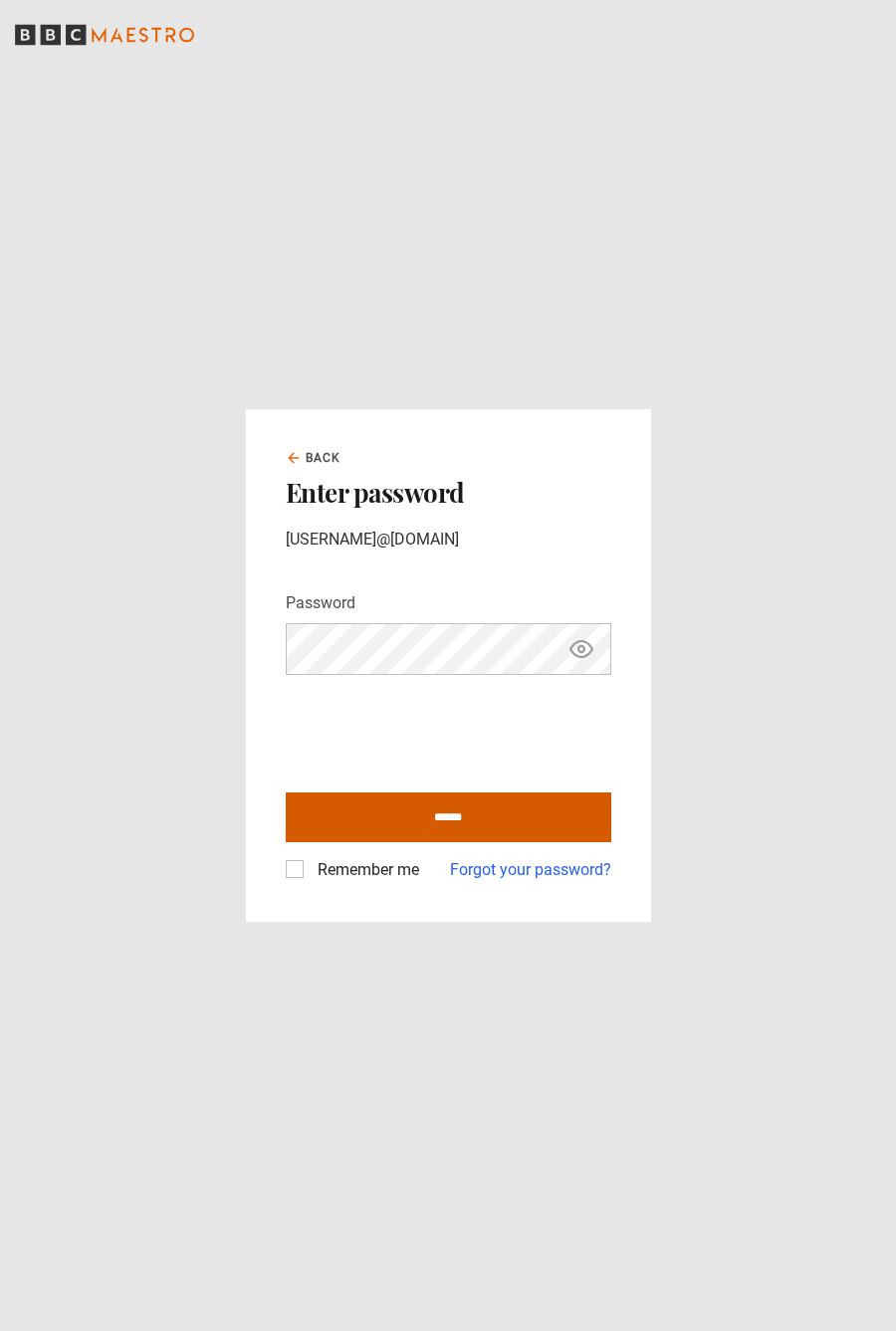 click on "******" at bounding box center (448, 817) 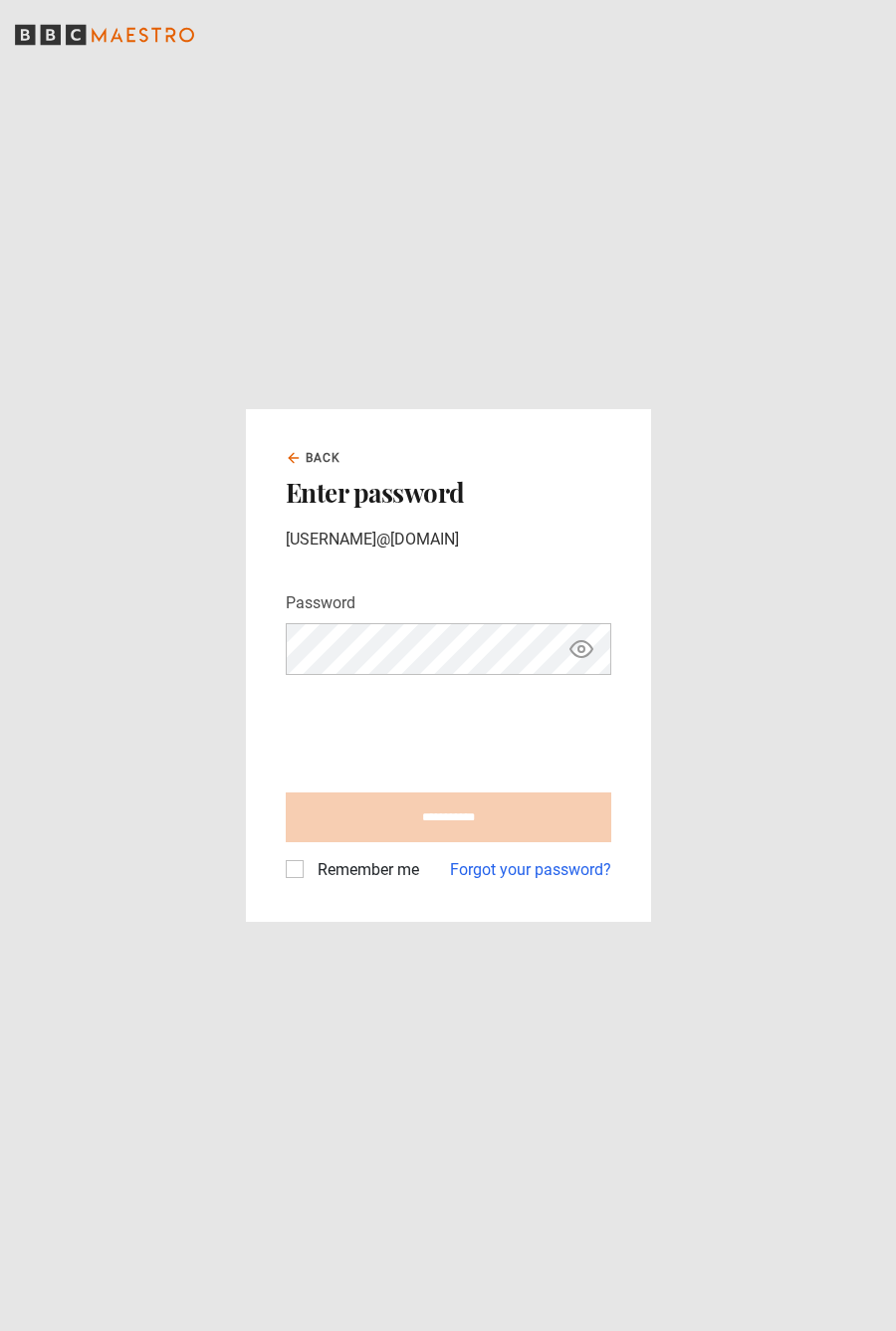 click on "Remember me" at bounding box center (364, 870) 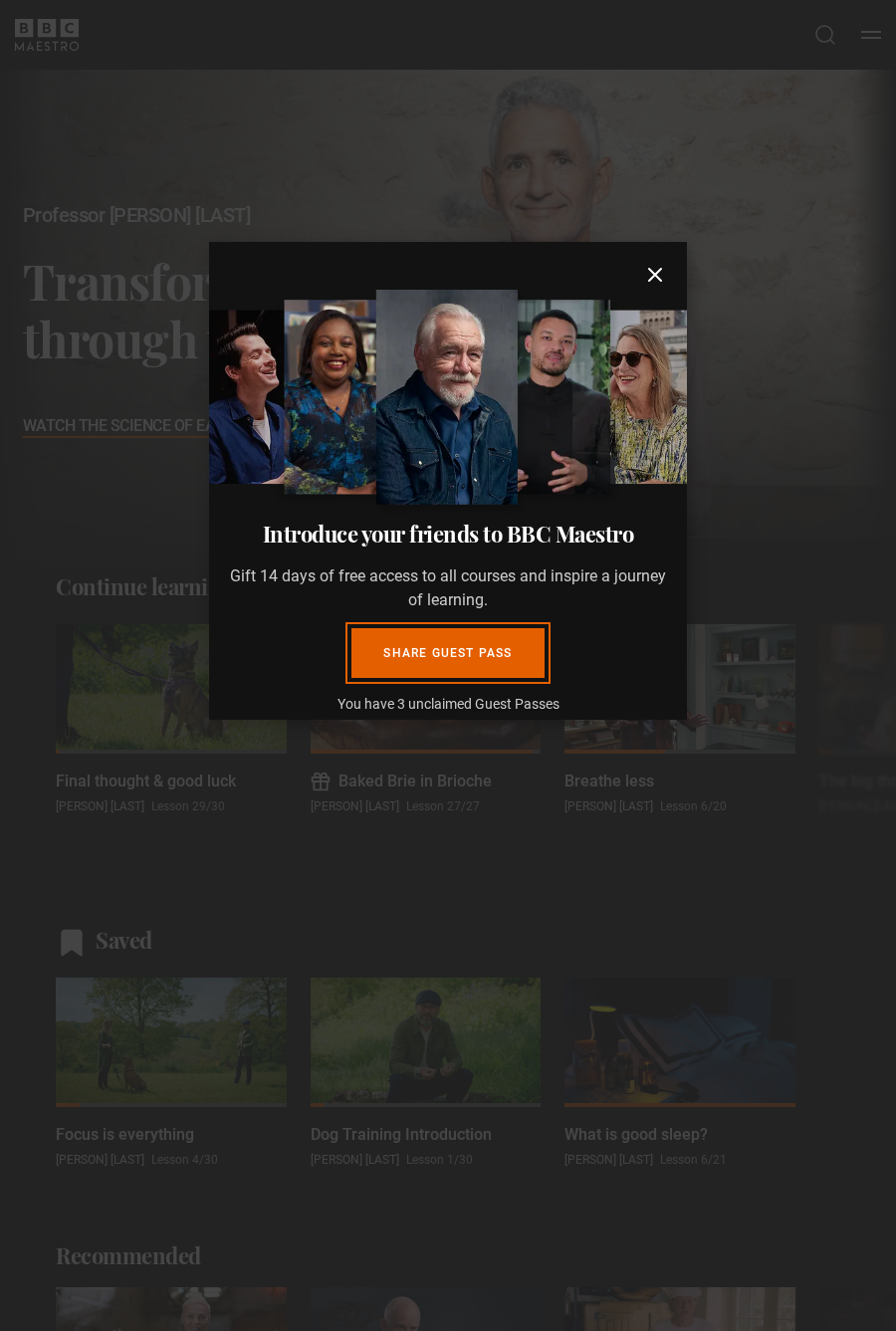 scroll, scrollTop: 0, scrollLeft: 0, axis: both 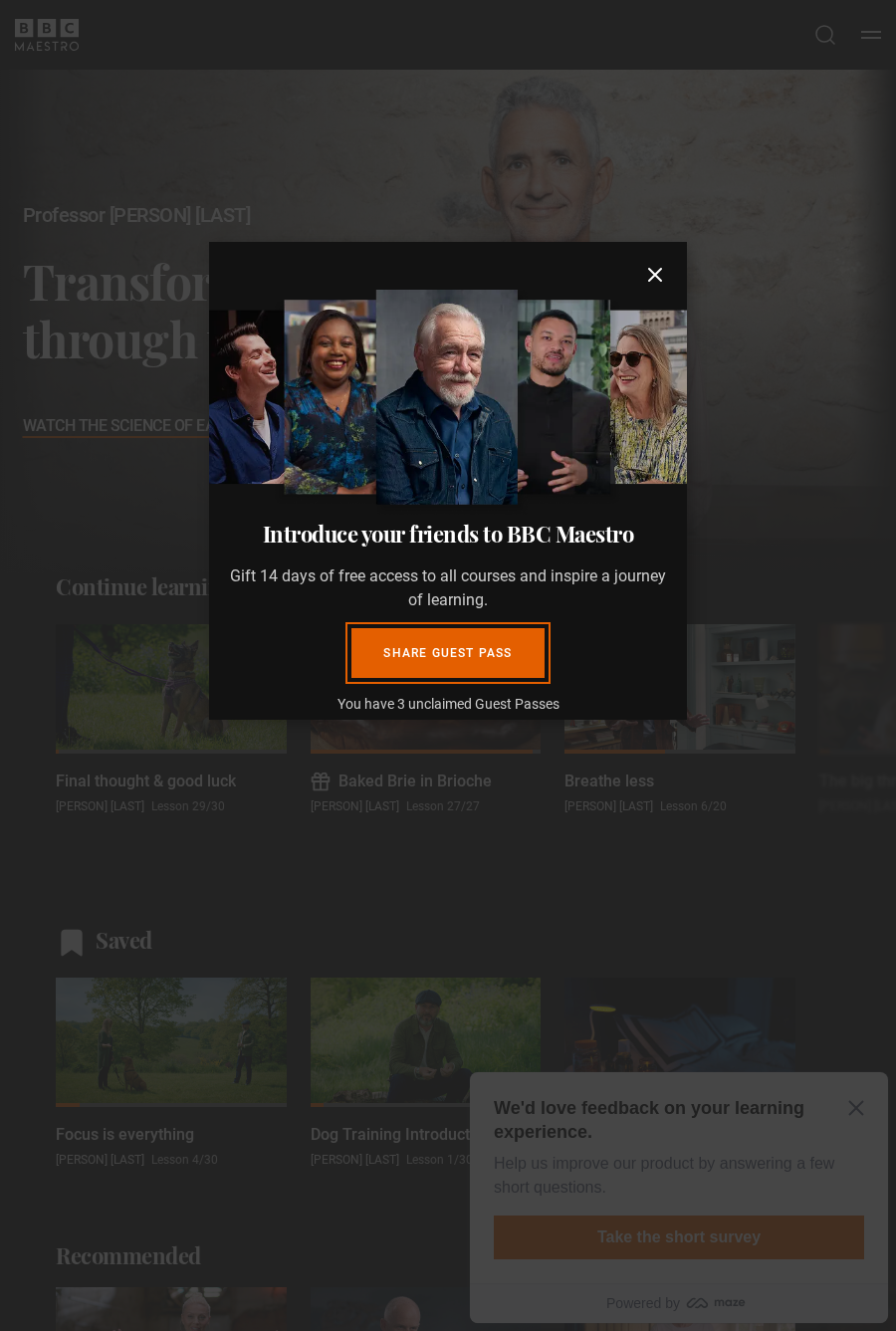 click on "Introduce your friends to BBC Maestro
Gift 14 days of free access to all courses and inspire a journey of learning.
Share guest pass
You have 3 unclaimed Guest Passes
Close" at bounding box center [448, 481] 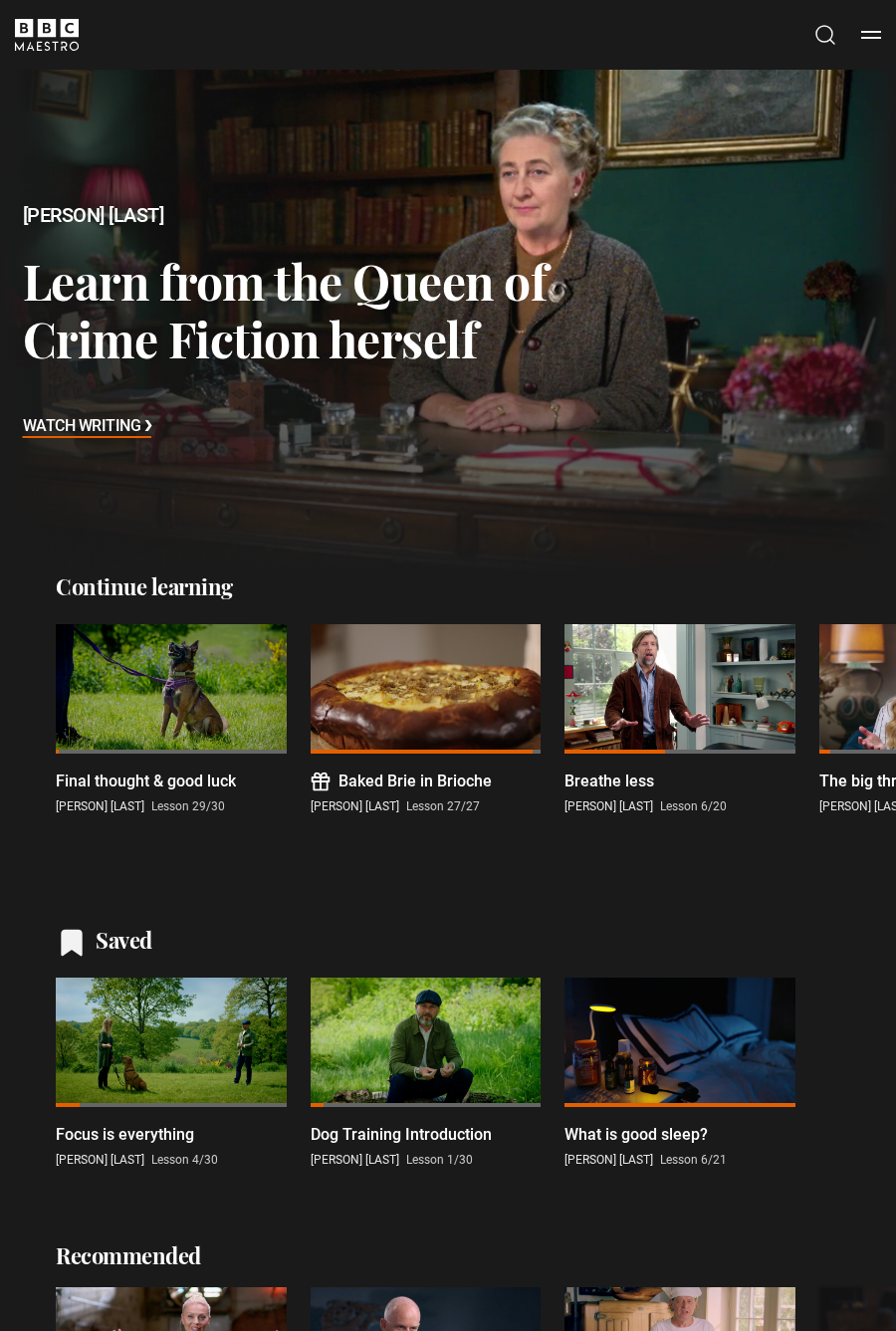 click at bounding box center [680, 689] 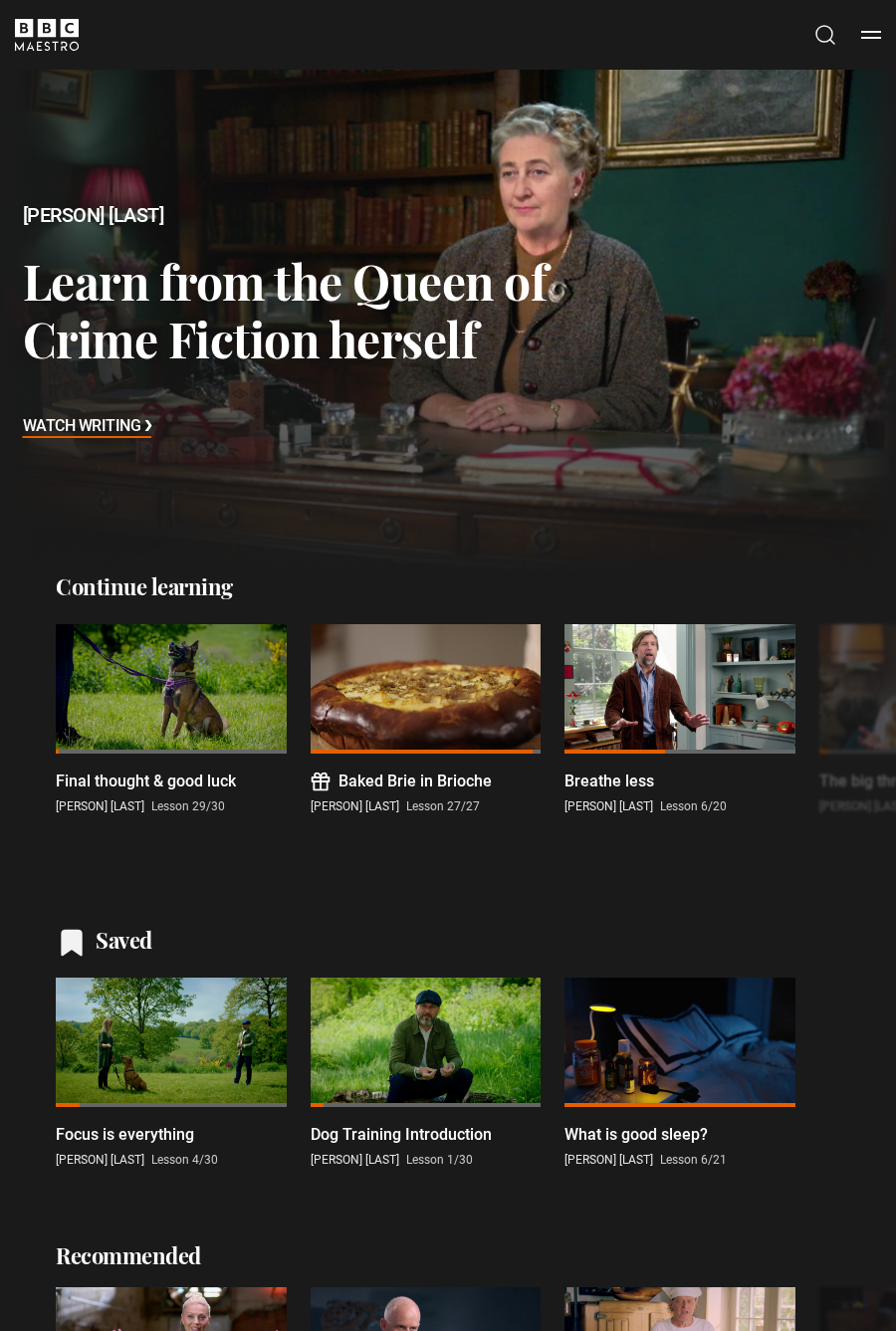 click at bounding box center (680, 689) 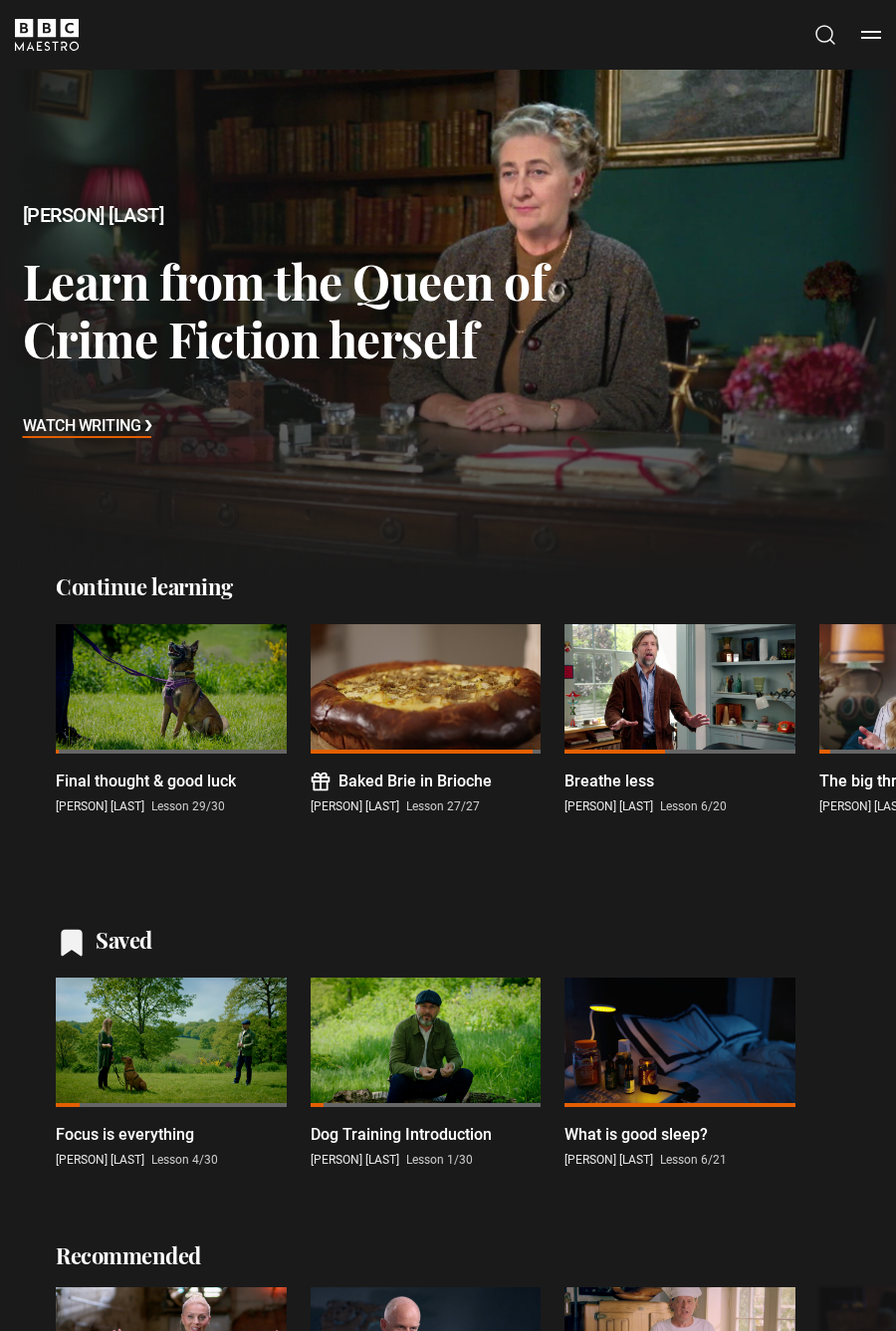 click at bounding box center (680, 689) 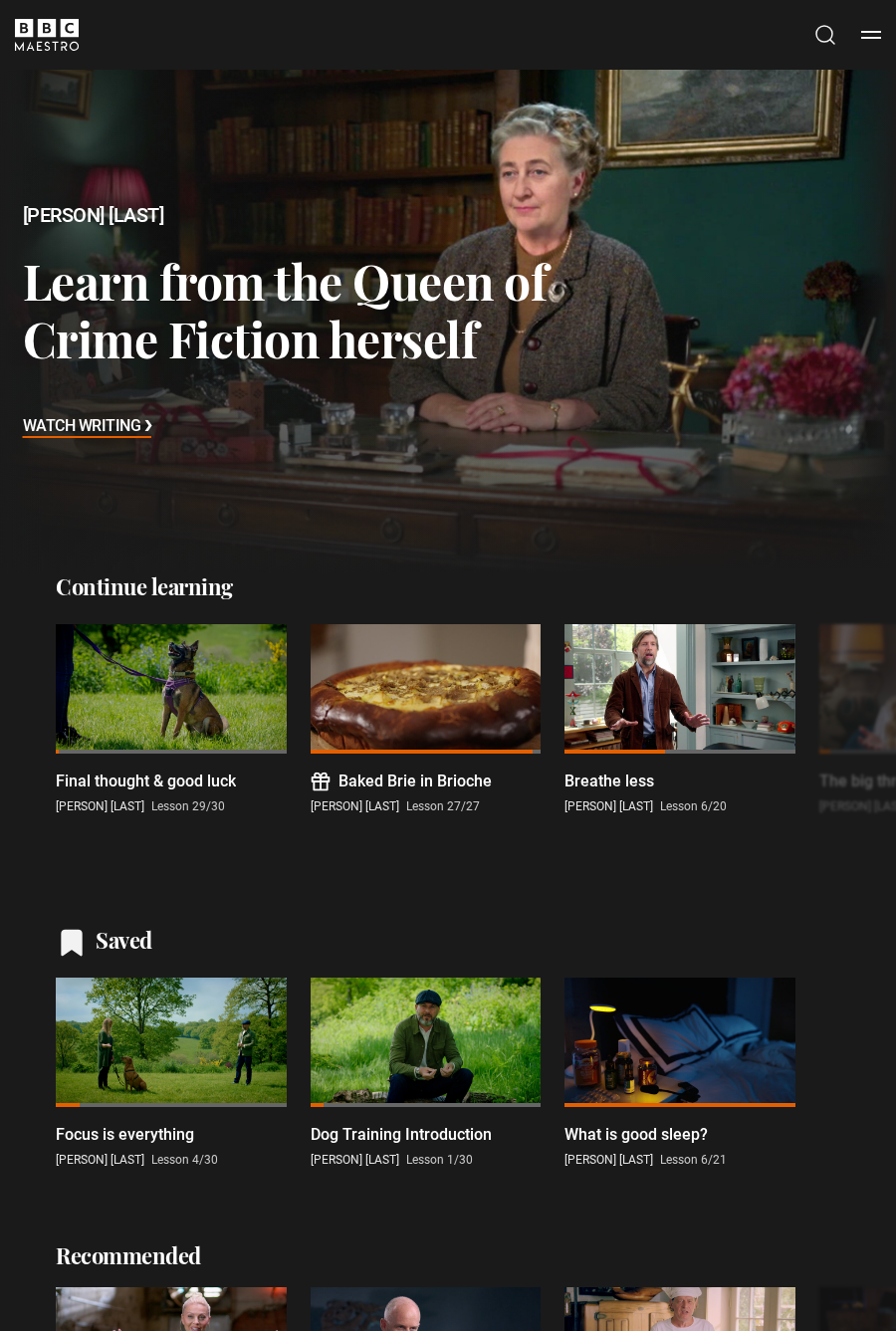 click at bounding box center [680, 689] 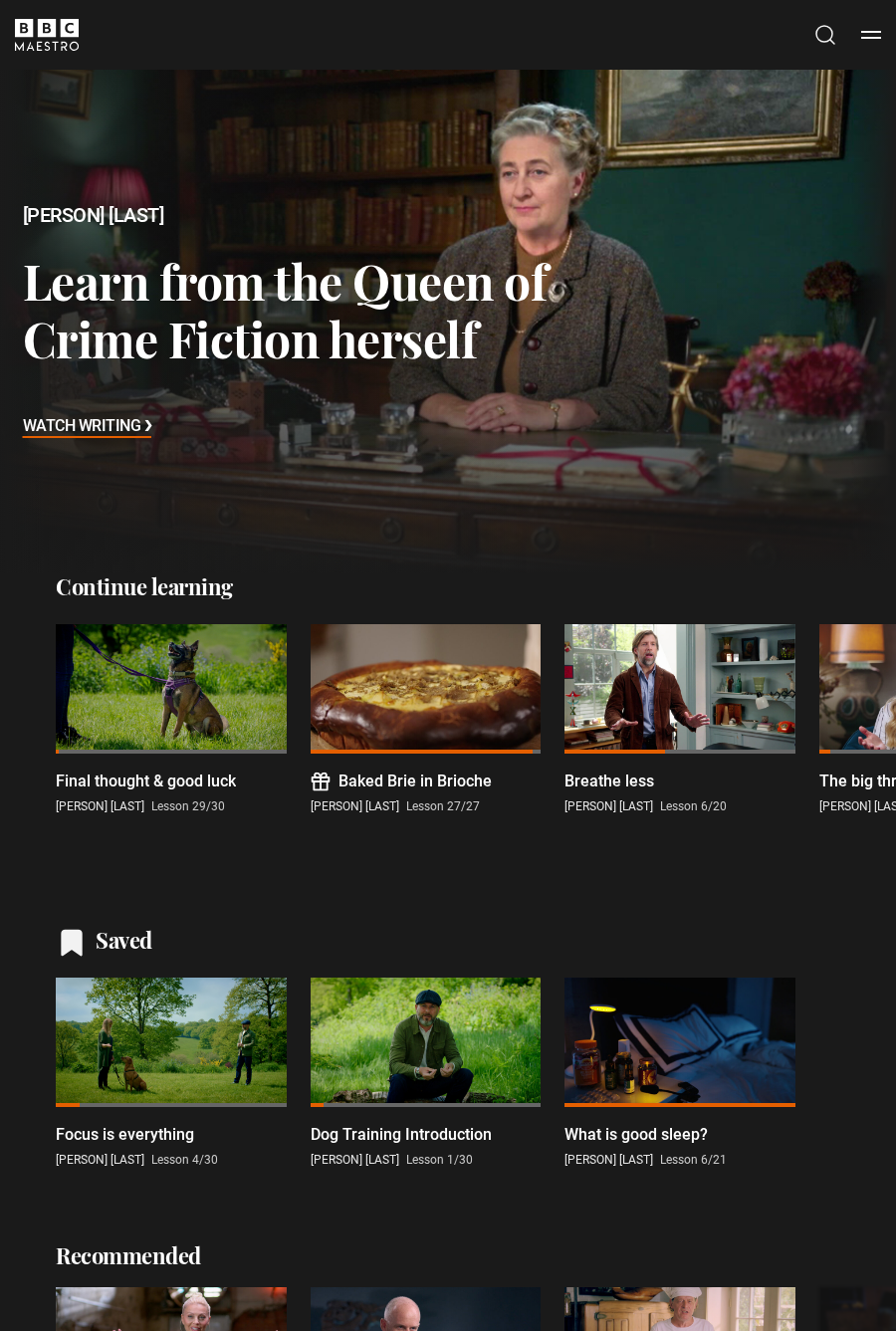 click at bounding box center [680, 689] 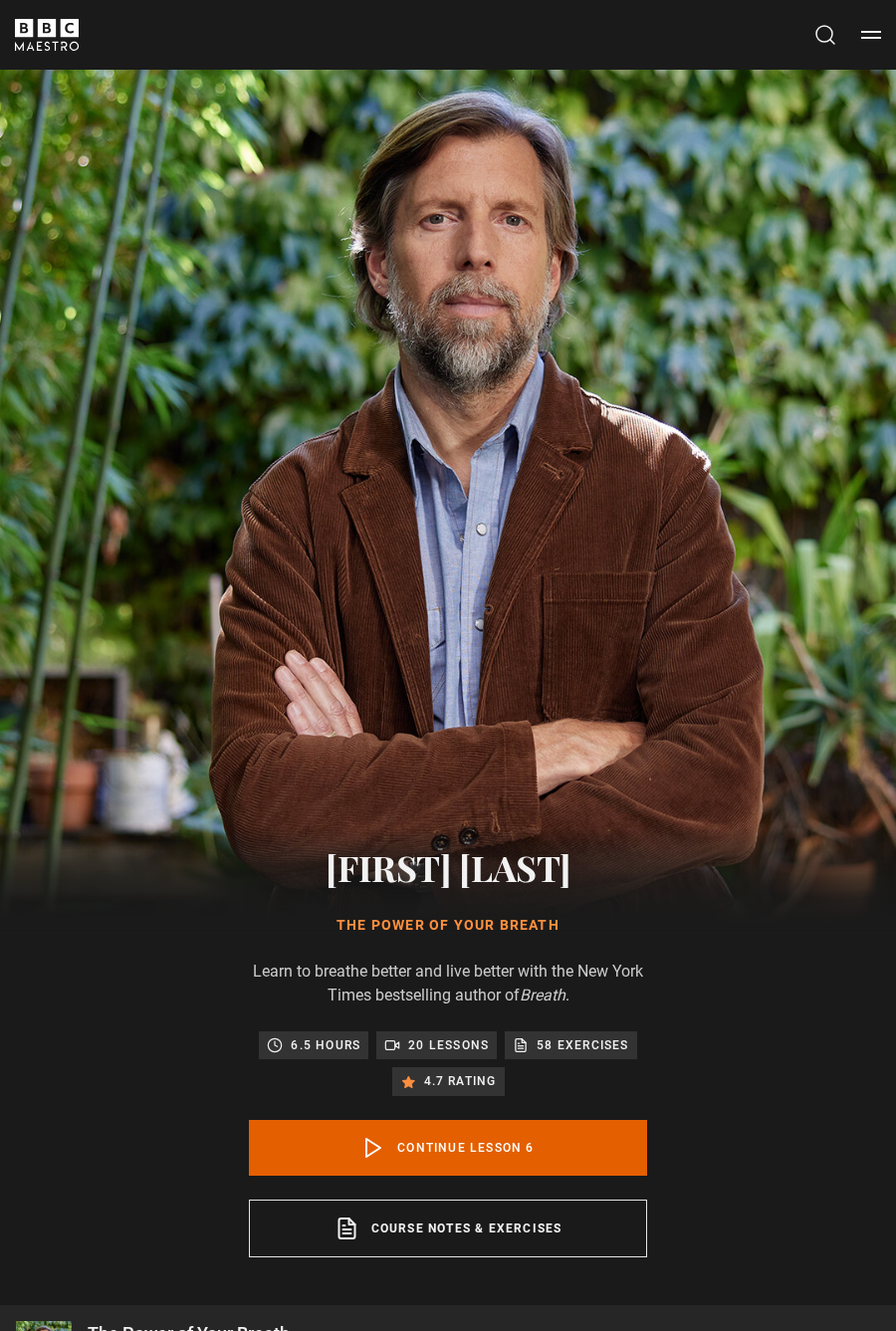 scroll, scrollTop: 1301, scrollLeft: 0, axis: vertical 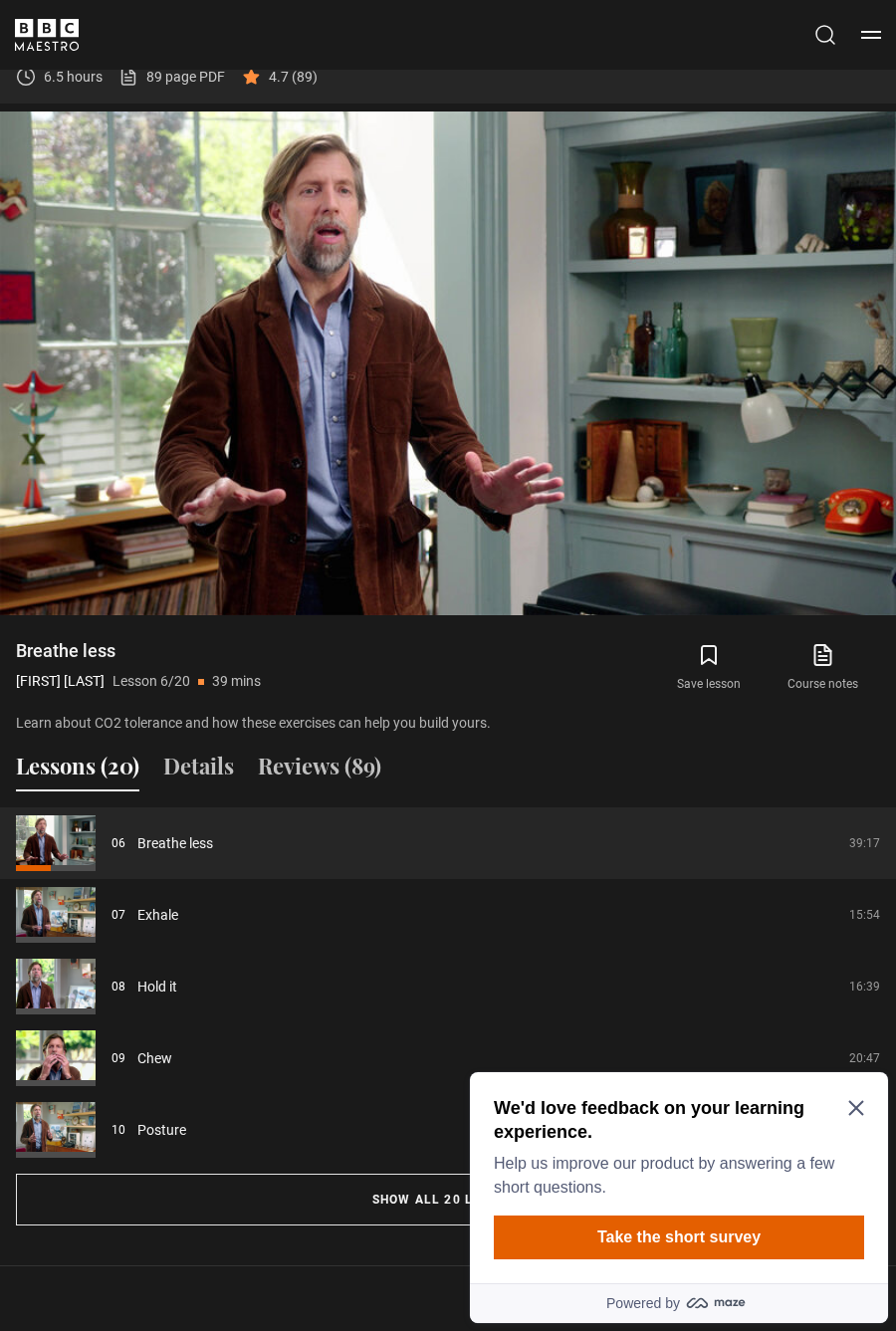 click 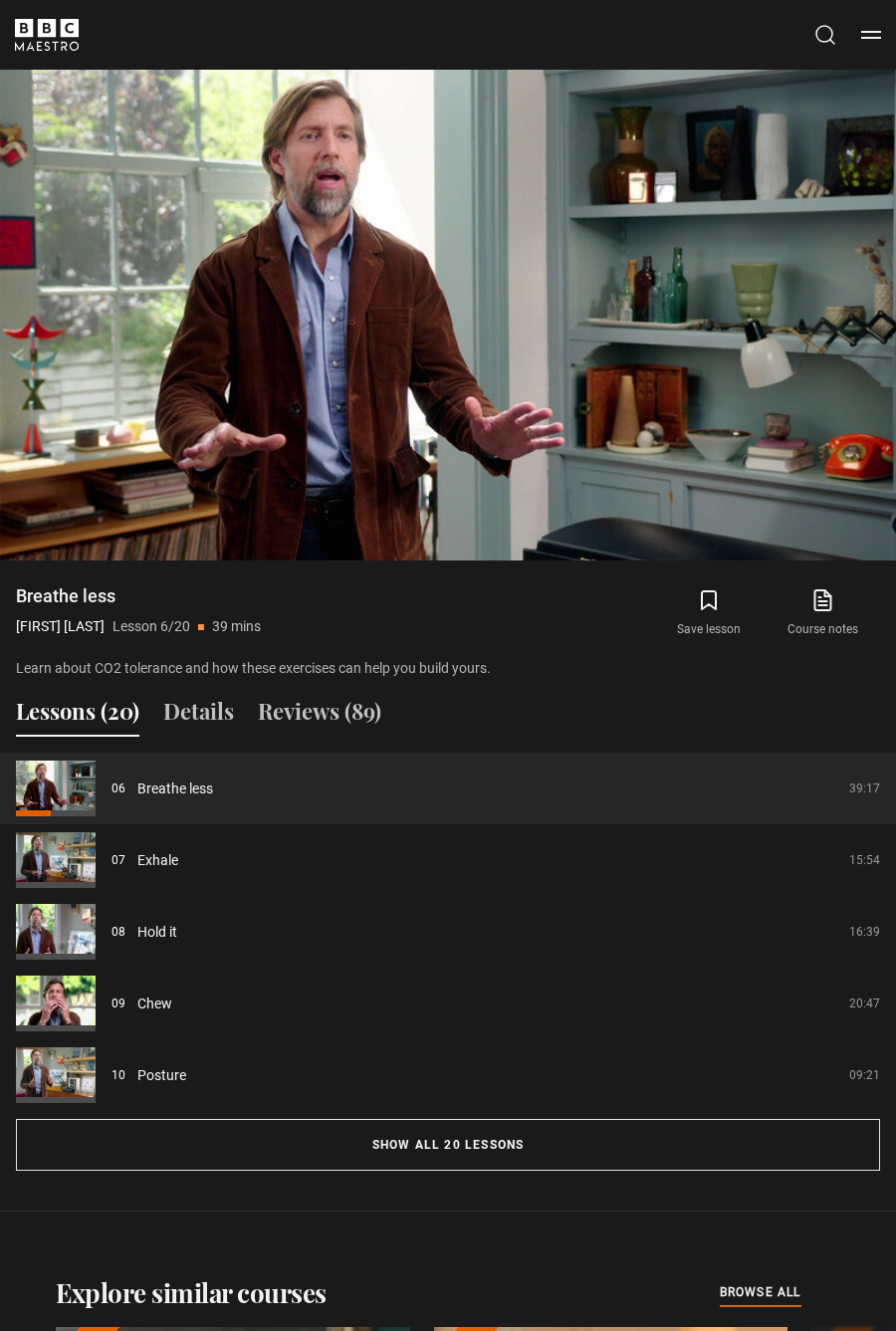 scroll, scrollTop: 1381, scrollLeft: 0, axis: vertical 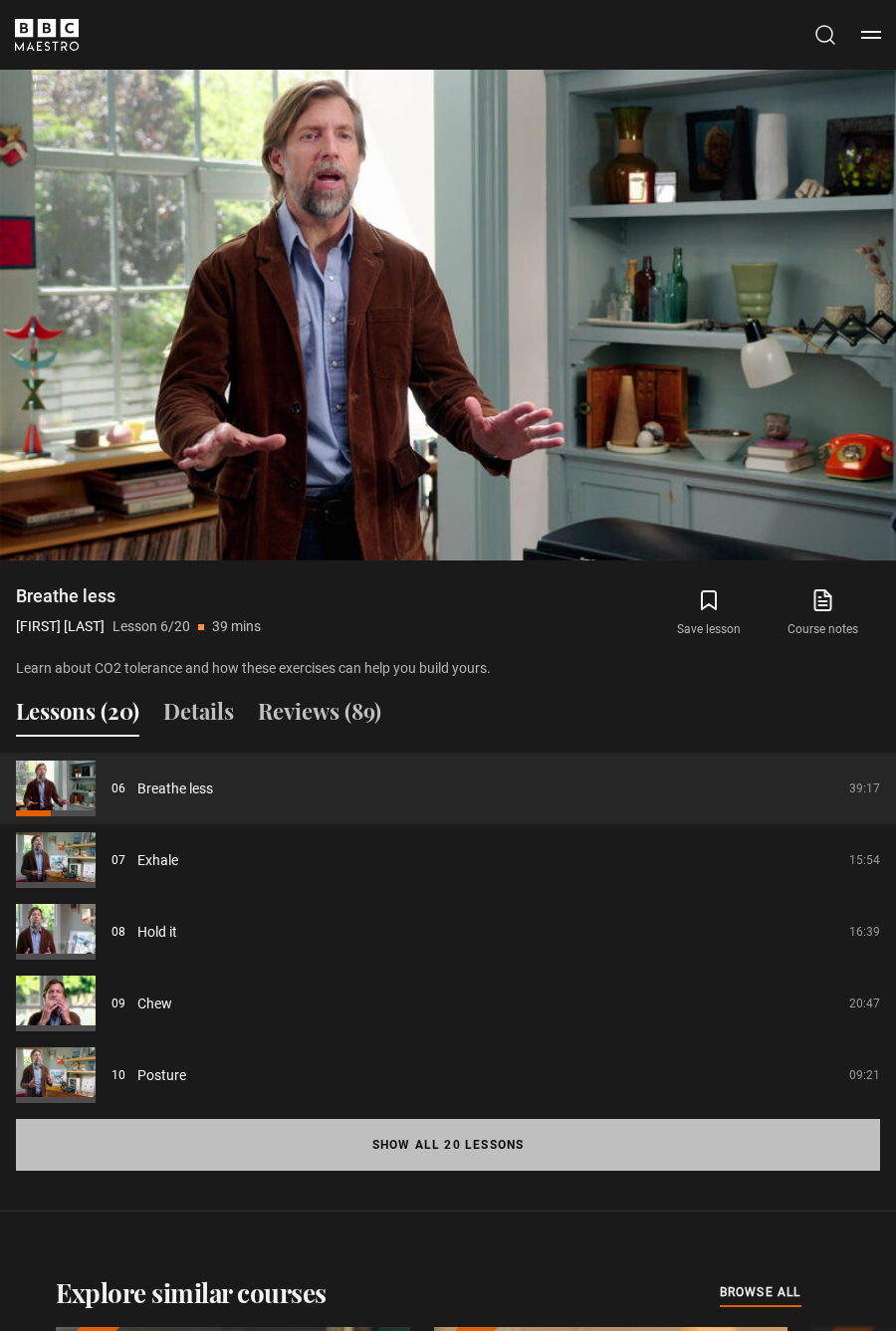 click on "Show all 20 lessons" at bounding box center [448, 1145] 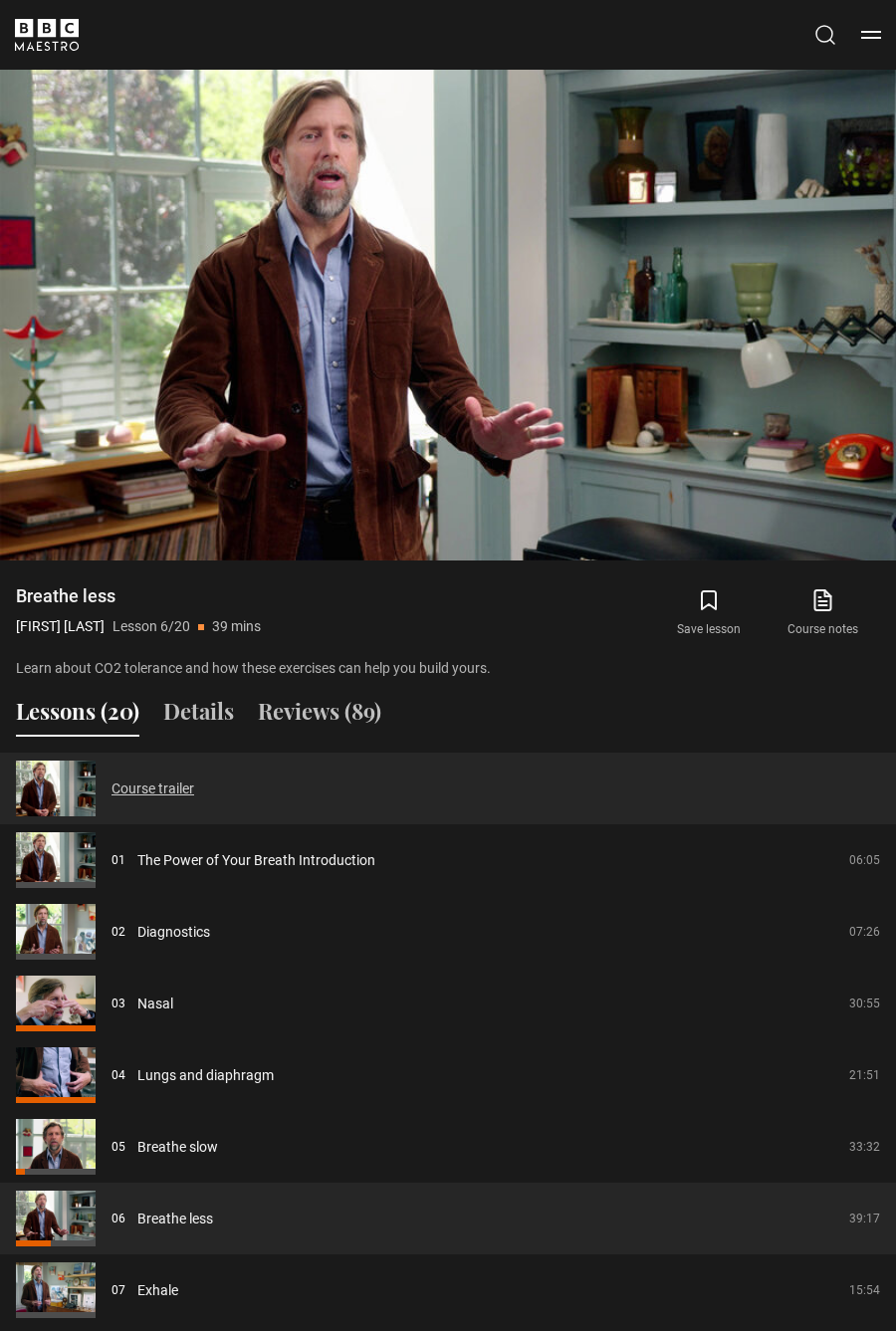 click on "Course trailer" at bounding box center (152, 788) 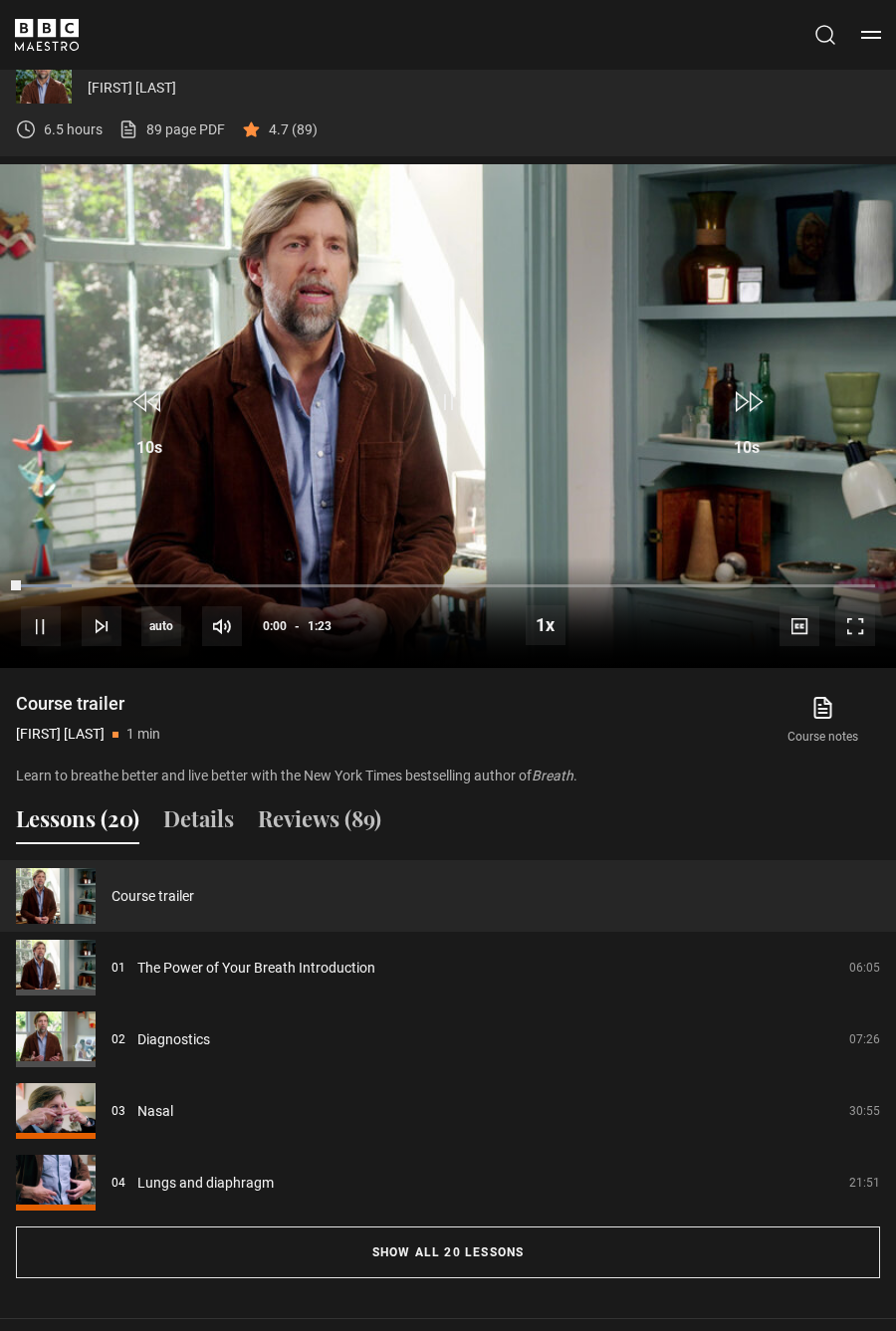 scroll, scrollTop: 1273, scrollLeft: 0, axis: vertical 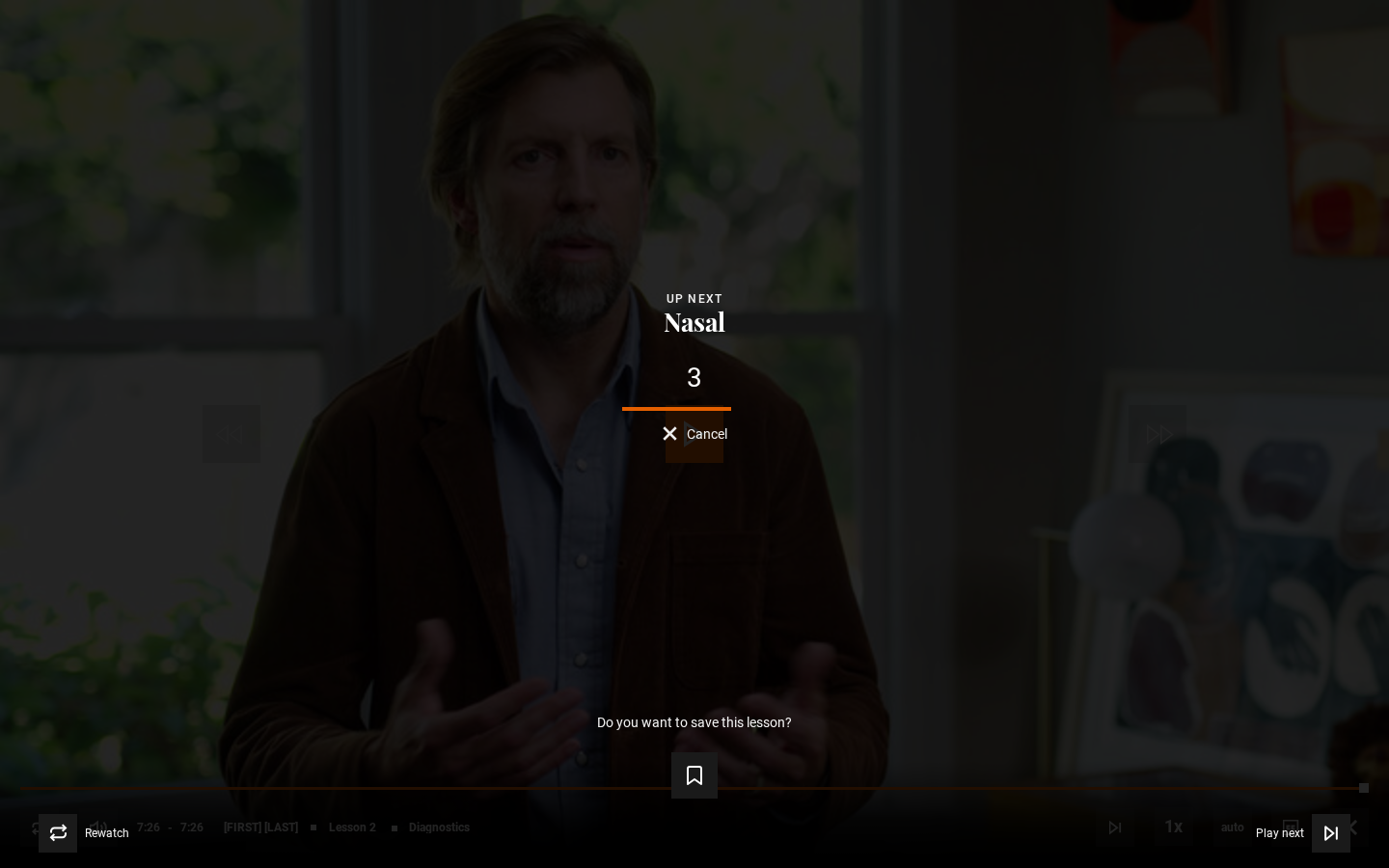 click on "Lesson Completed
Up next
Nasal
3
Cancel
Do you want to save this lesson?
Save lesson
Rewatch
Rewatch
Play next
Play next" at bounding box center (694, 434) 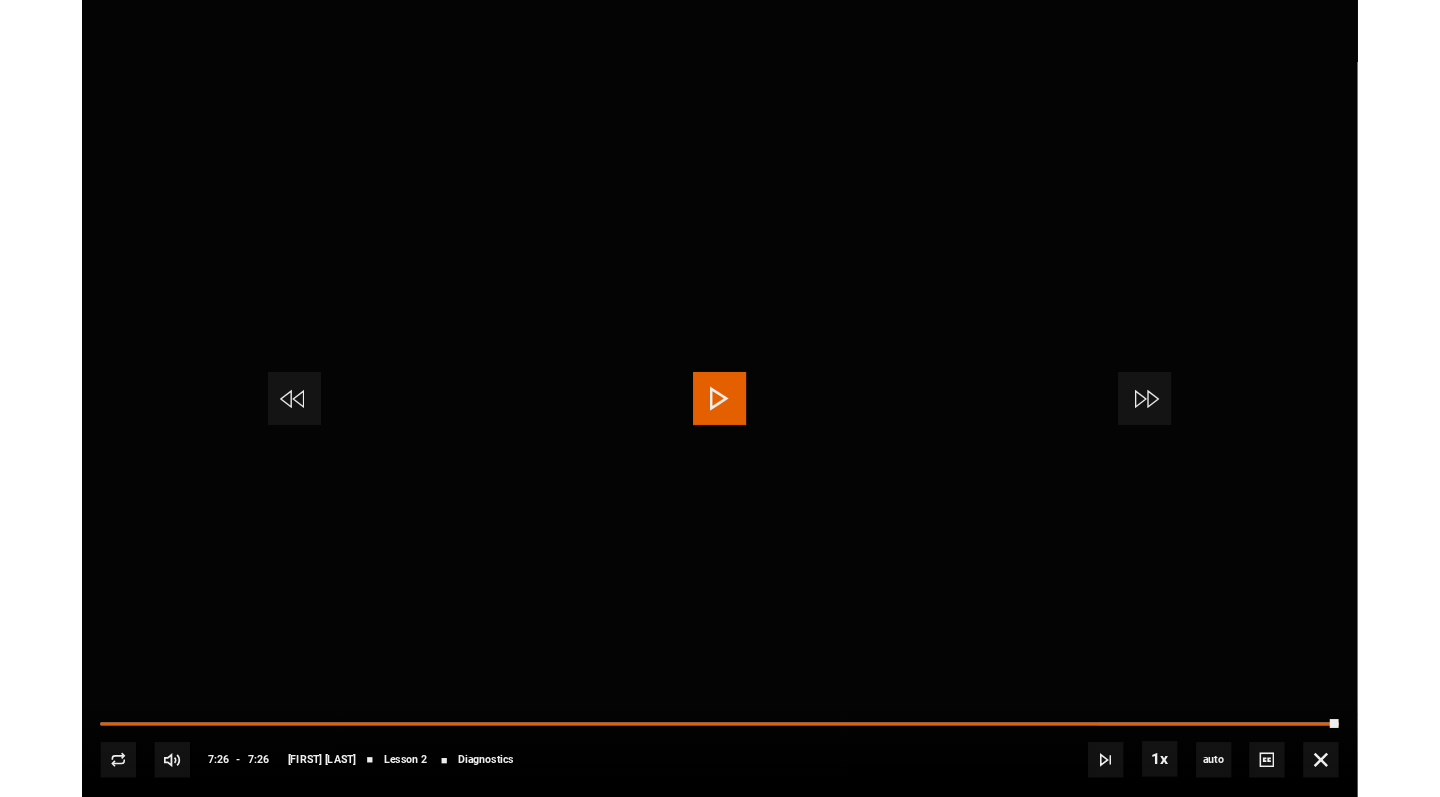 scroll, scrollTop: 973, scrollLeft: 0, axis: vertical 